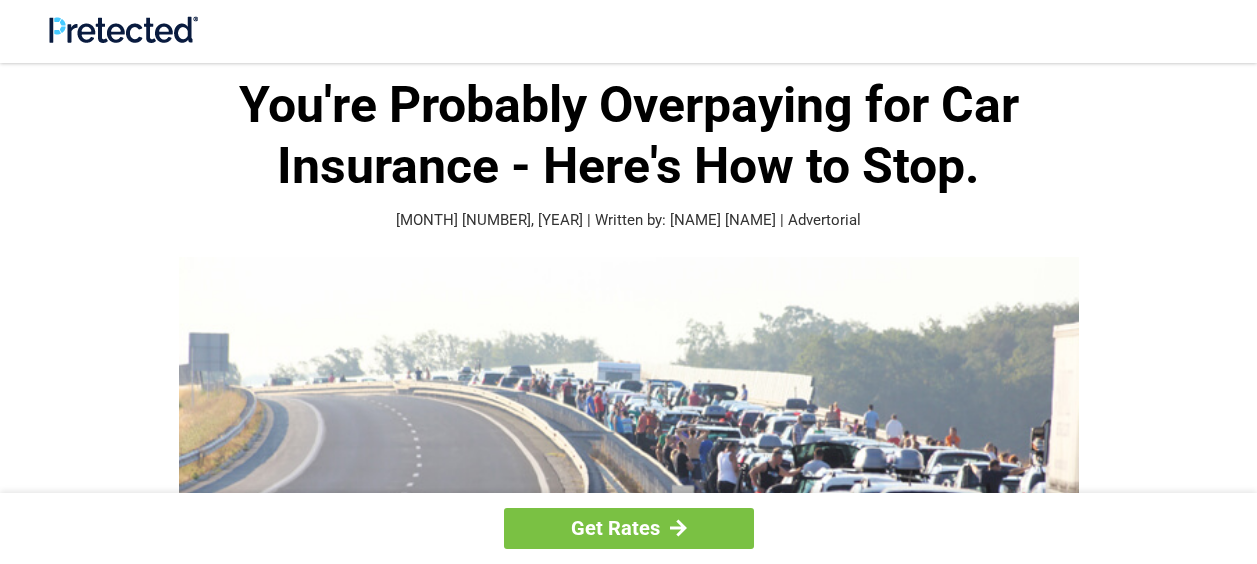 scroll, scrollTop: 0, scrollLeft: 0, axis: both 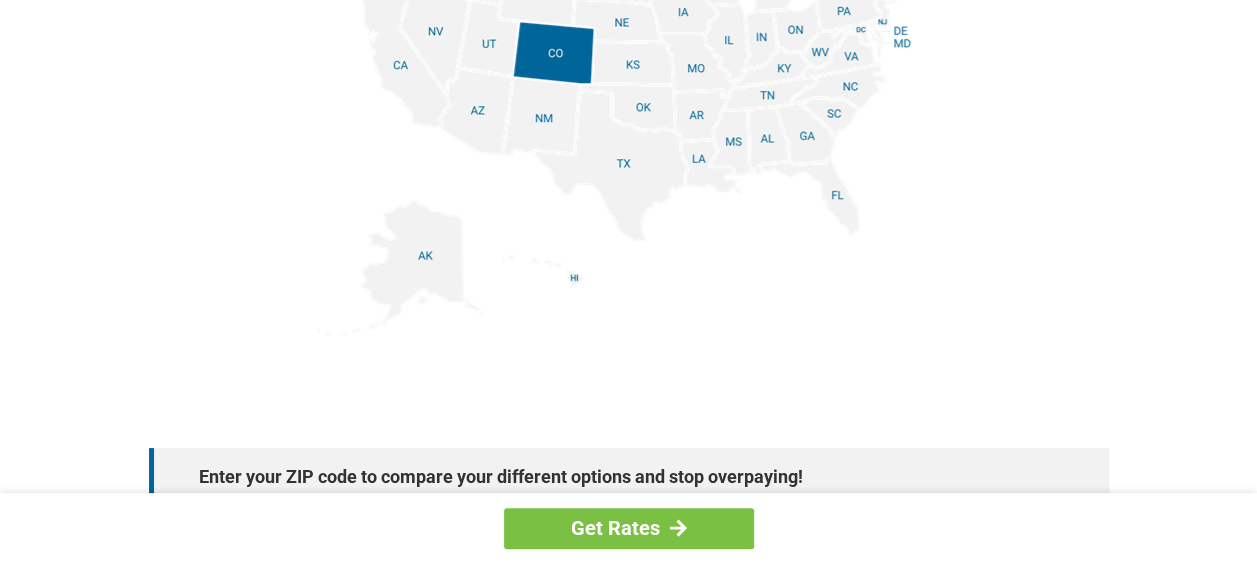 click at bounding box center [629, 110] 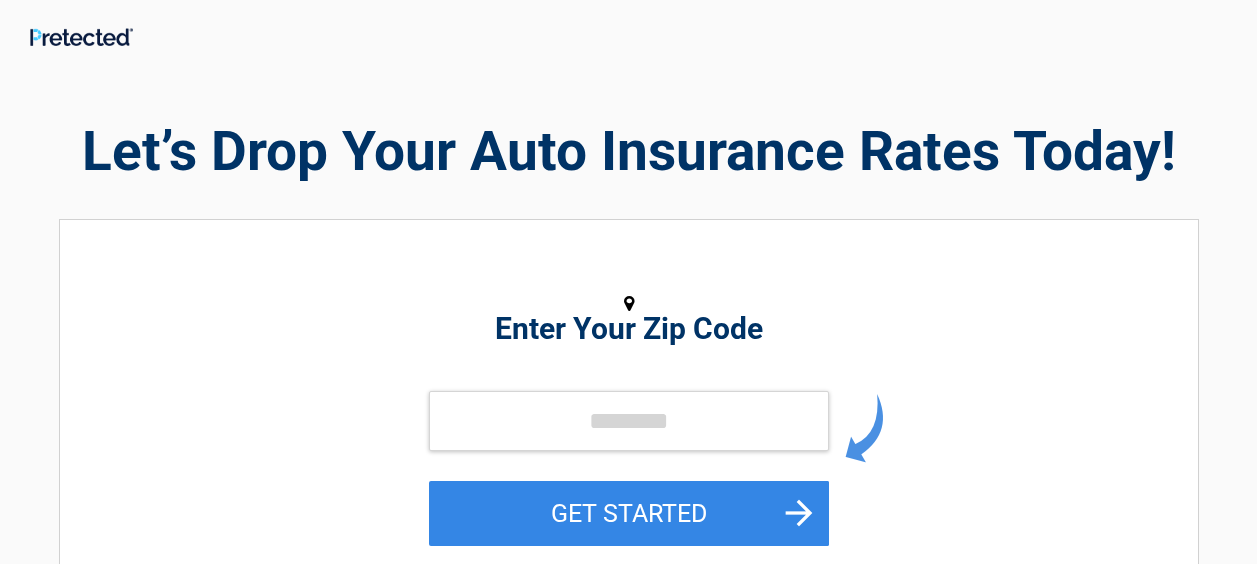 scroll, scrollTop: 0, scrollLeft: 0, axis: both 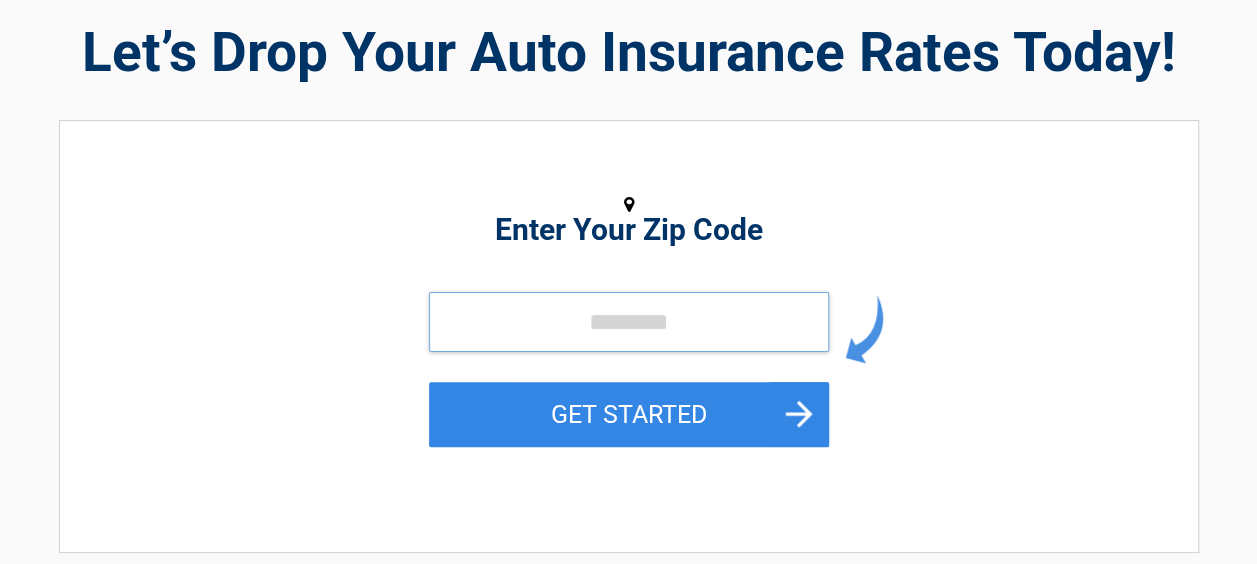 click at bounding box center [629, 322] 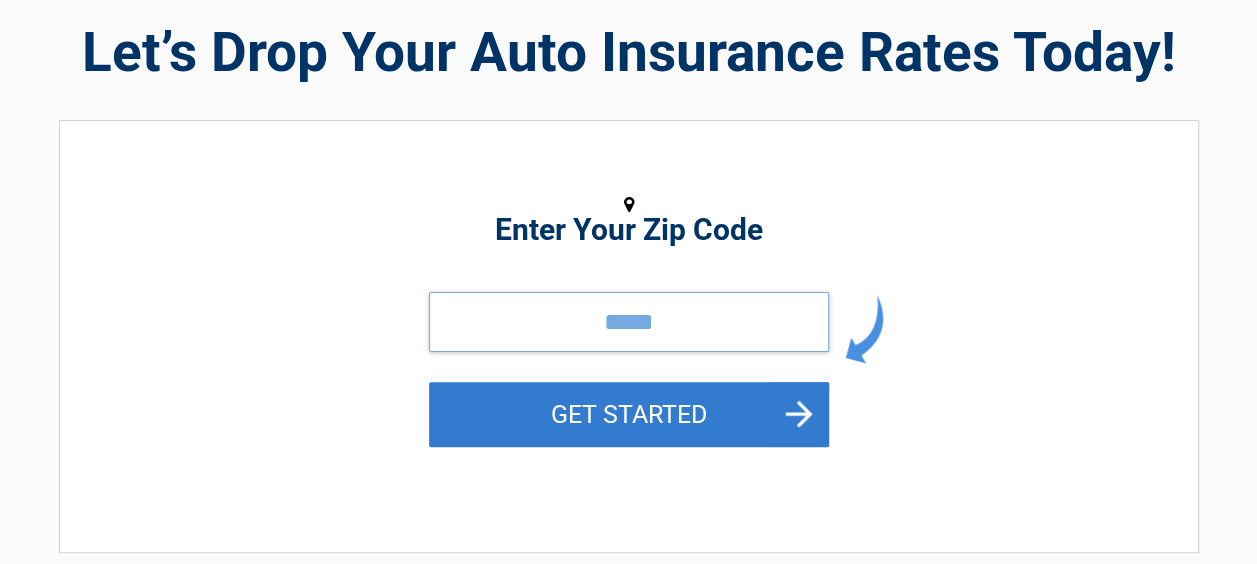 type on "*****" 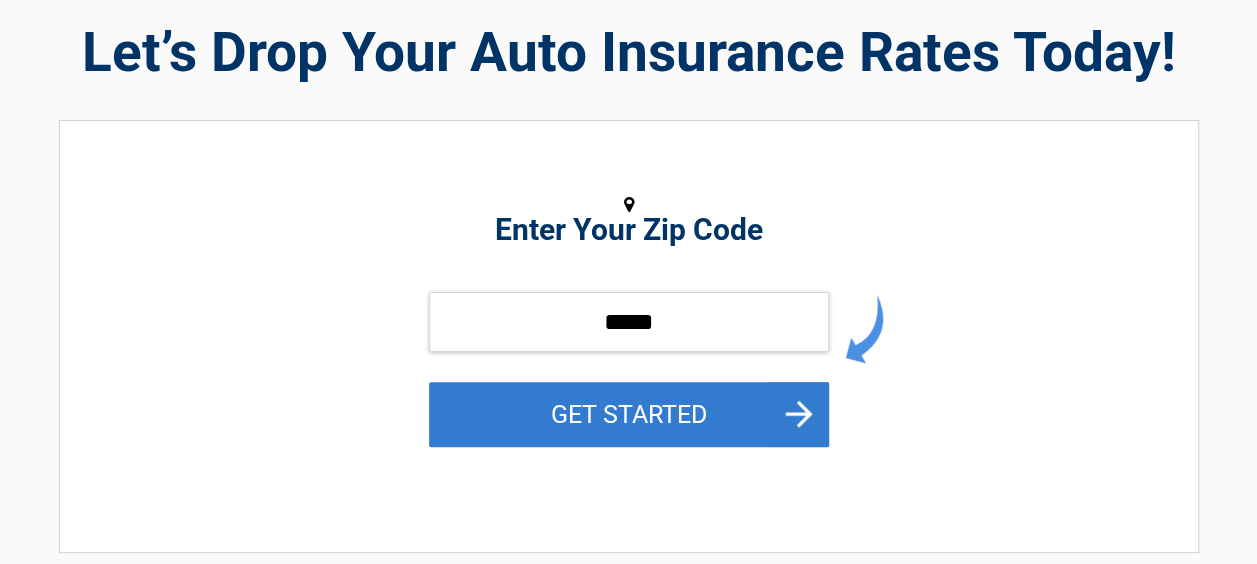 click on "GET STARTED" at bounding box center [629, 414] 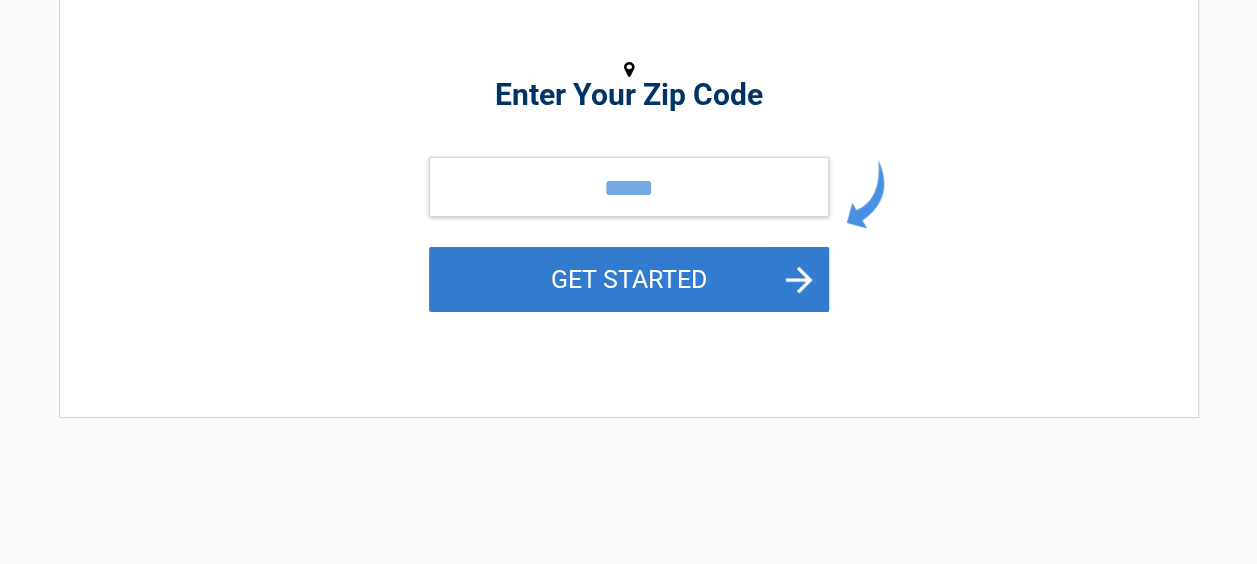 scroll, scrollTop: 0, scrollLeft: 0, axis: both 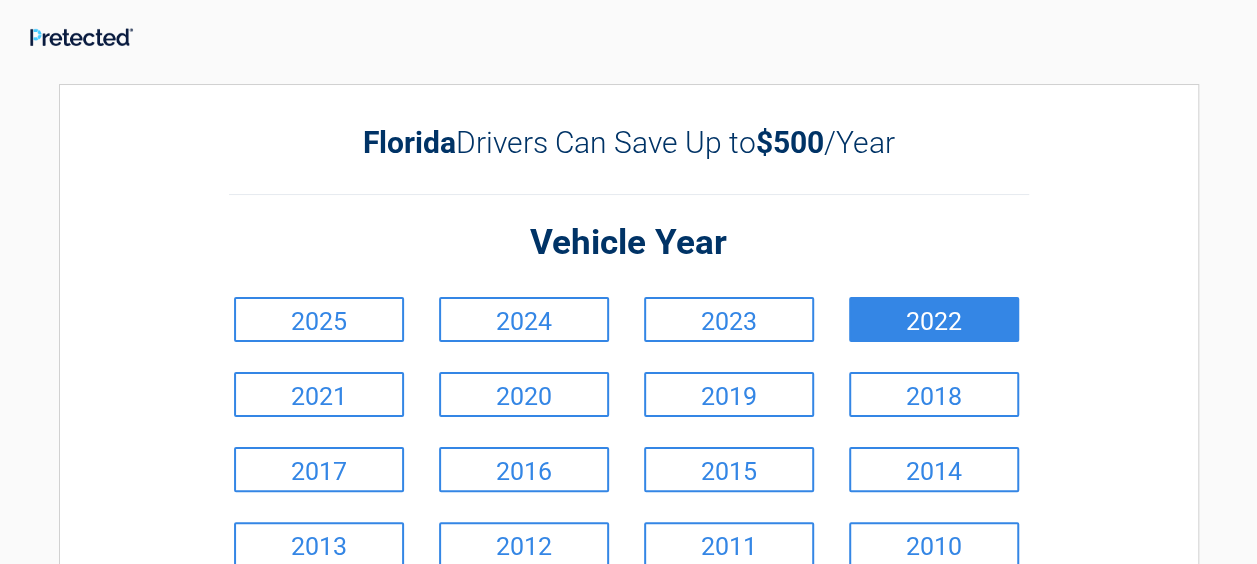 click on "2022" at bounding box center (934, 319) 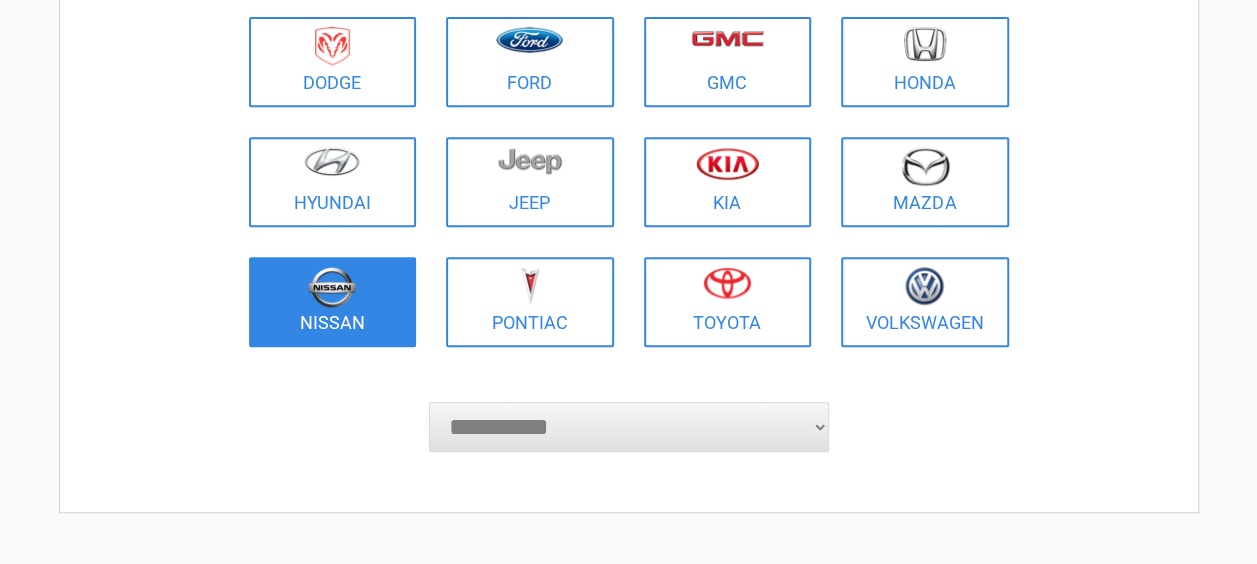 click at bounding box center [333, 289] 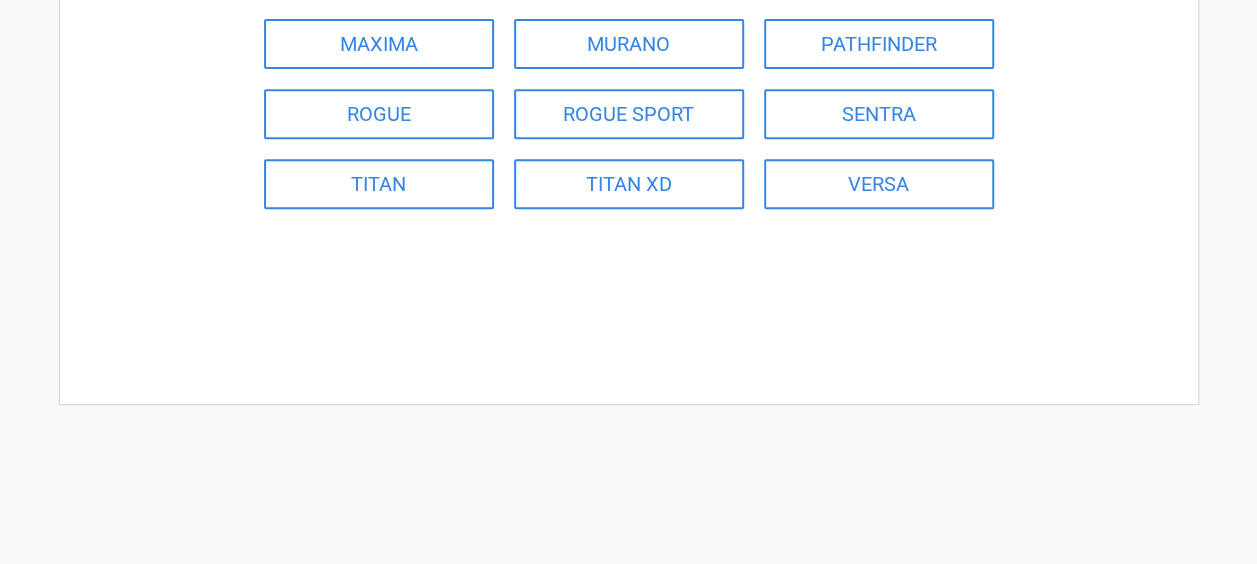 scroll, scrollTop: 399, scrollLeft: 0, axis: vertical 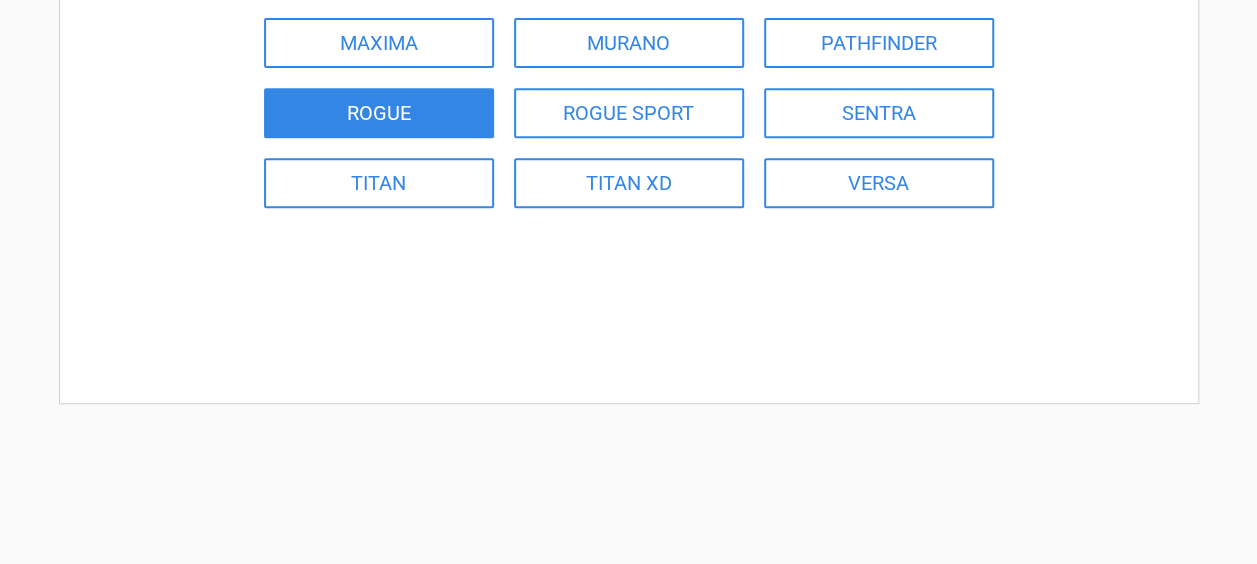 click on "ROGUE" at bounding box center (379, 113) 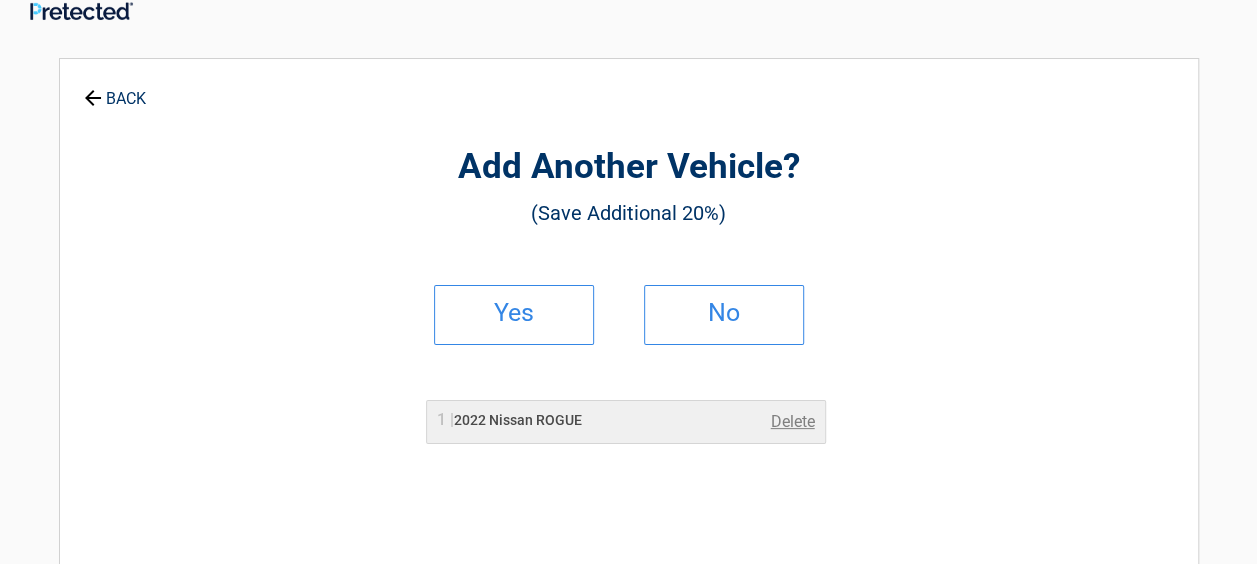 scroll, scrollTop: 0, scrollLeft: 0, axis: both 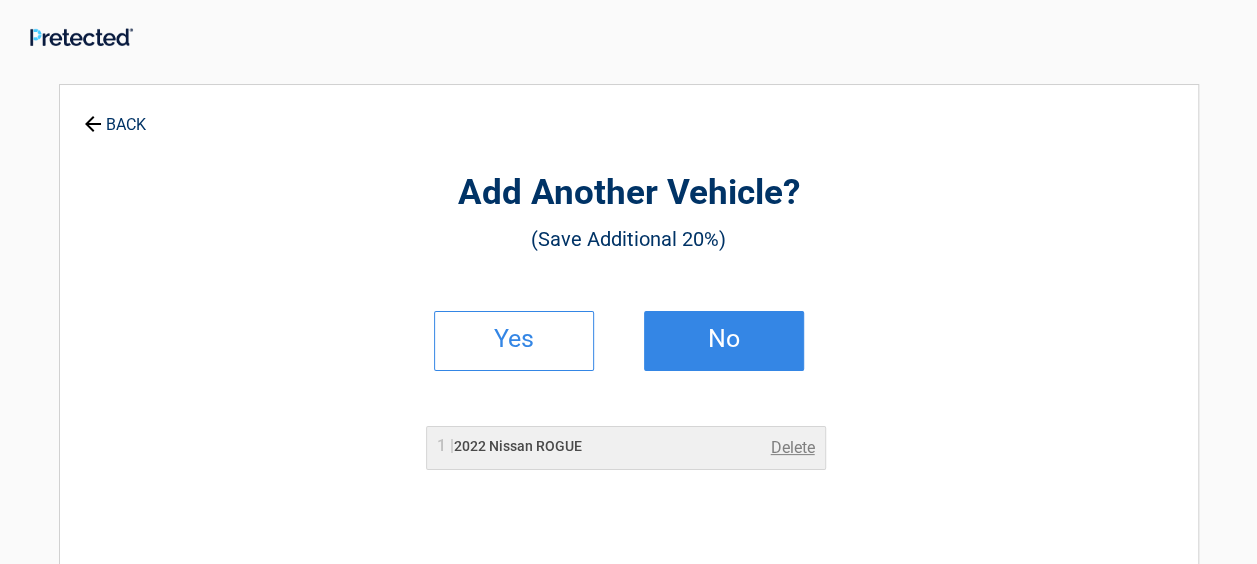 click on "No" at bounding box center [724, 339] 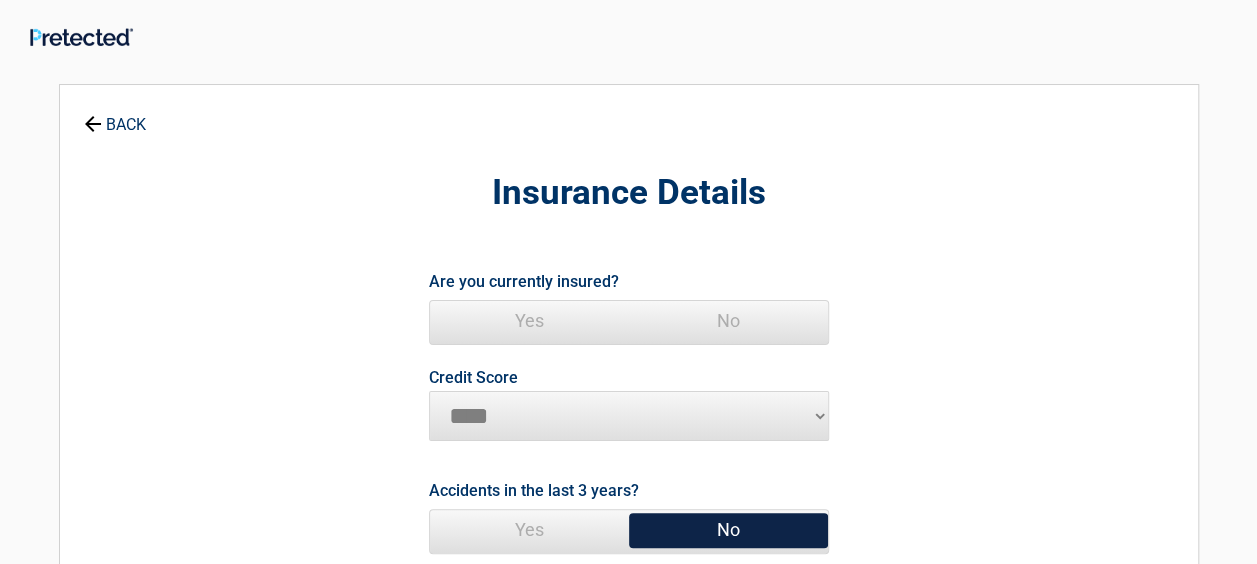 click on "Yes" at bounding box center [529, 321] 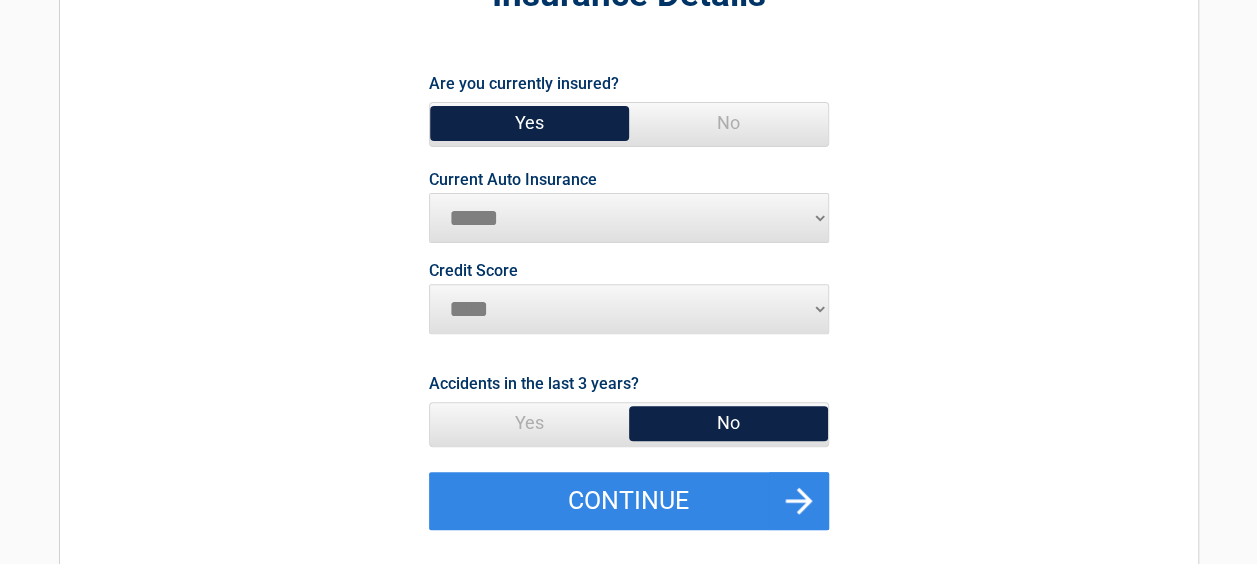 scroll, scrollTop: 199, scrollLeft: 0, axis: vertical 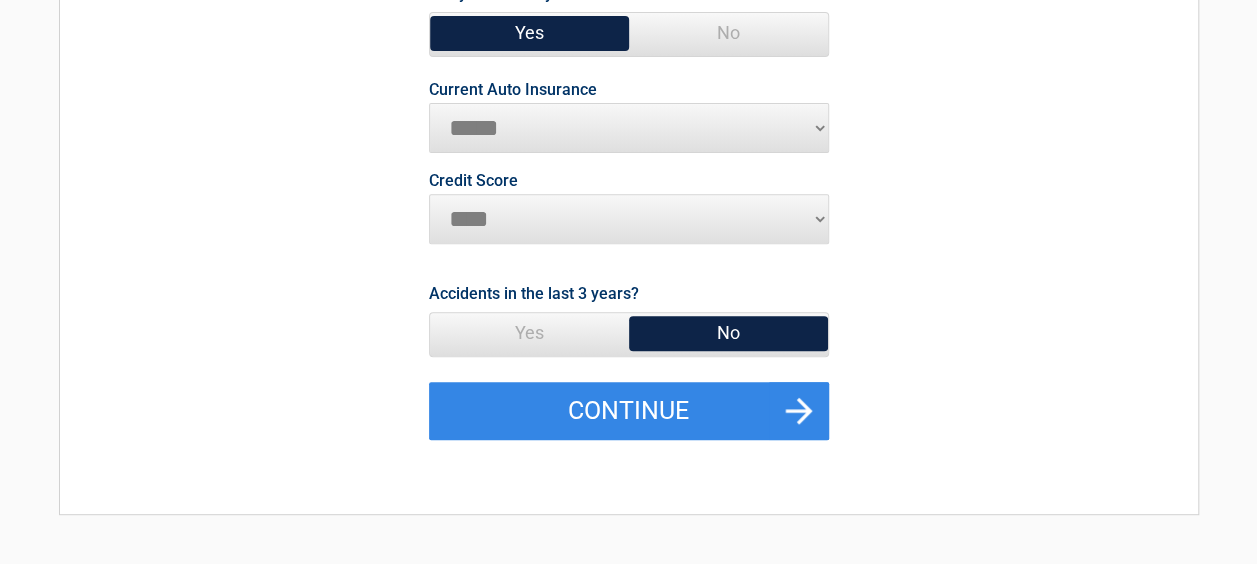 click on "No" at bounding box center [728, 333] 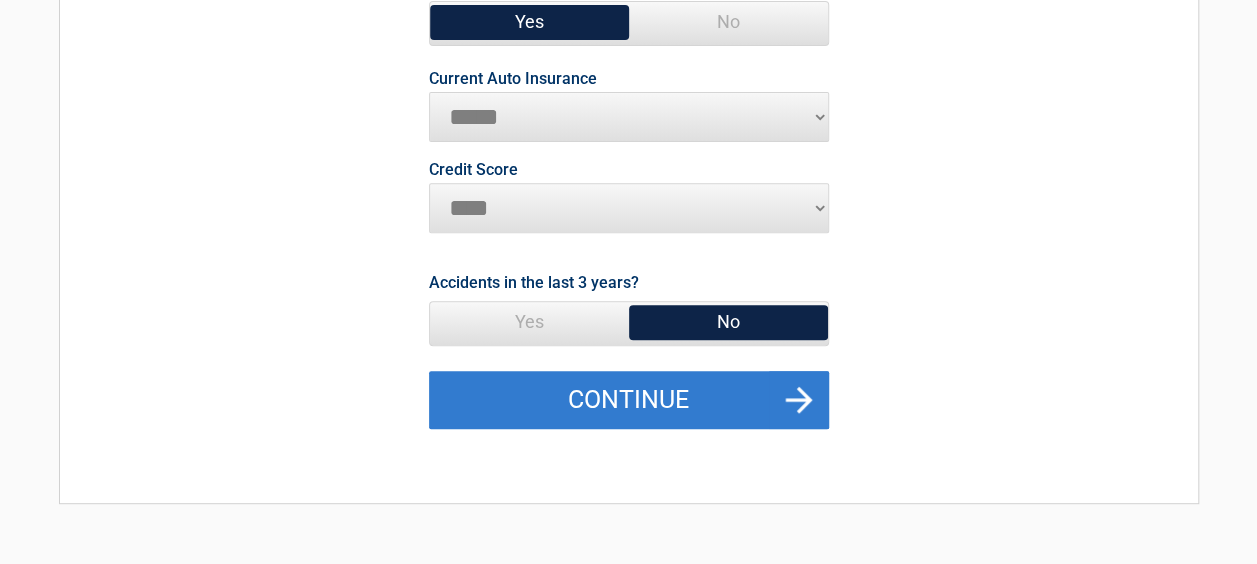click on "Continue" at bounding box center [629, 400] 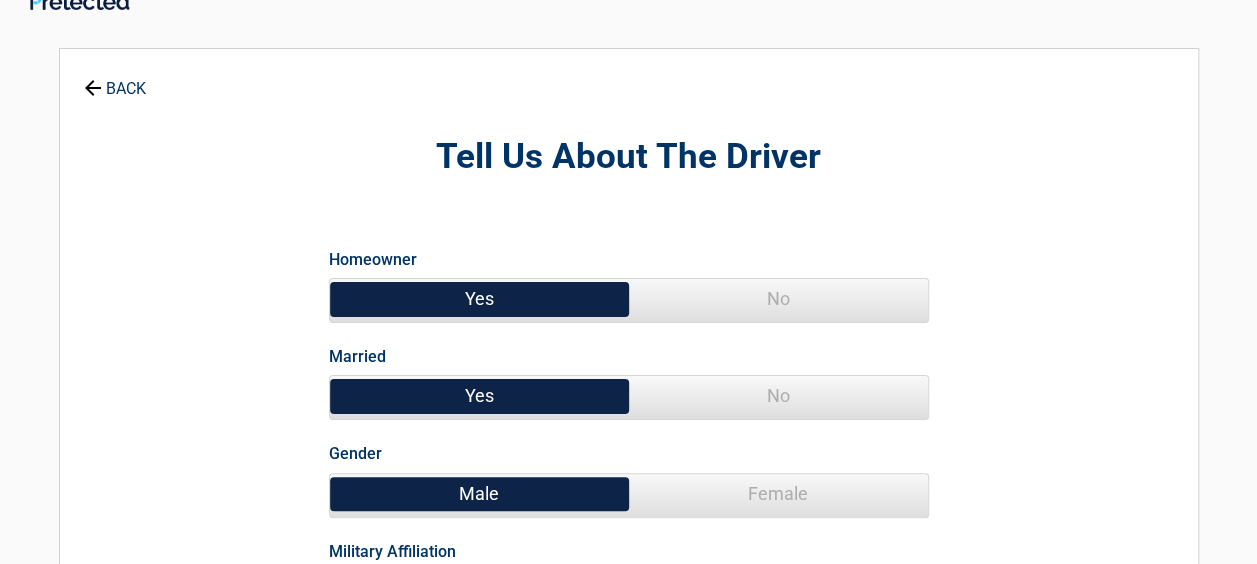 scroll, scrollTop: 0, scrollLeft: 0, axis: both 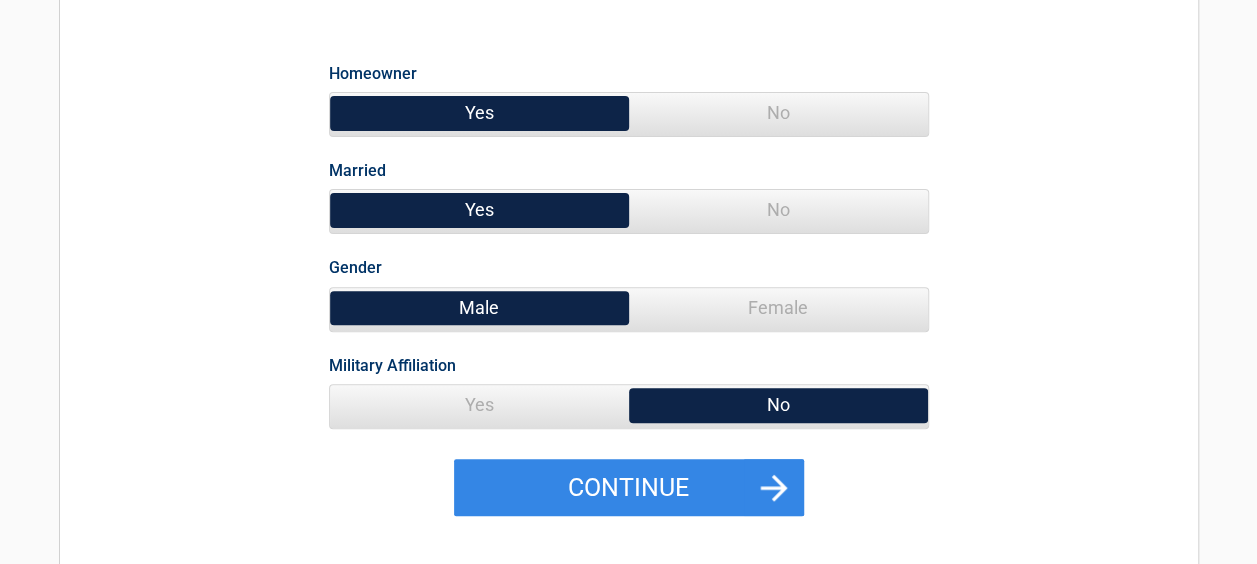 click on "Female" at bounding box center [778, 308] 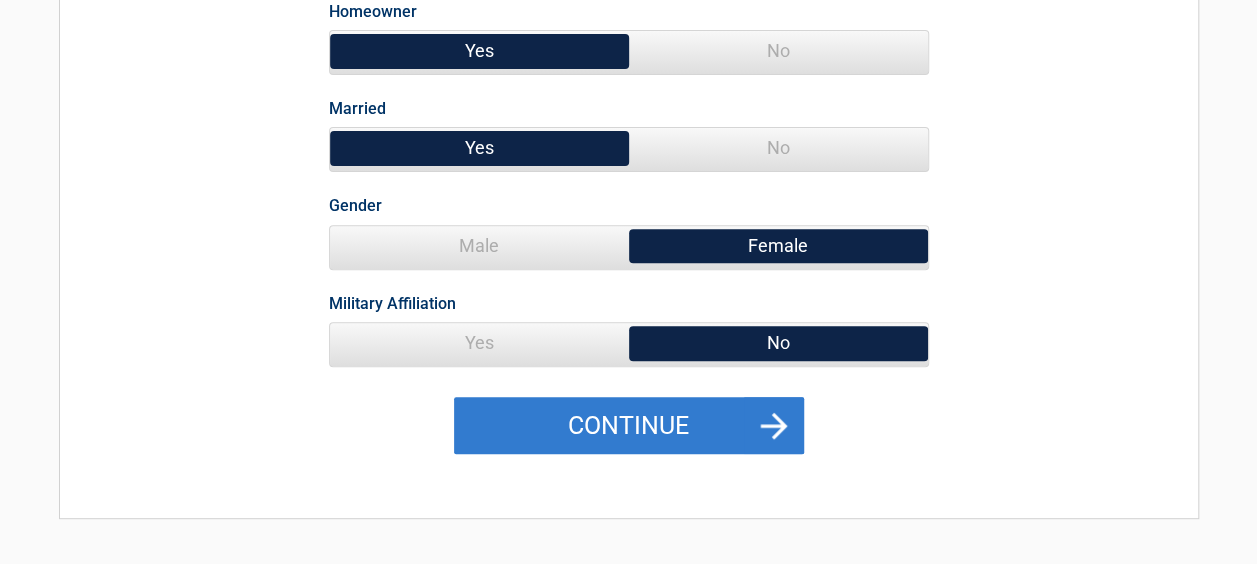 click on "Continue" at bounding box center [629, 426] 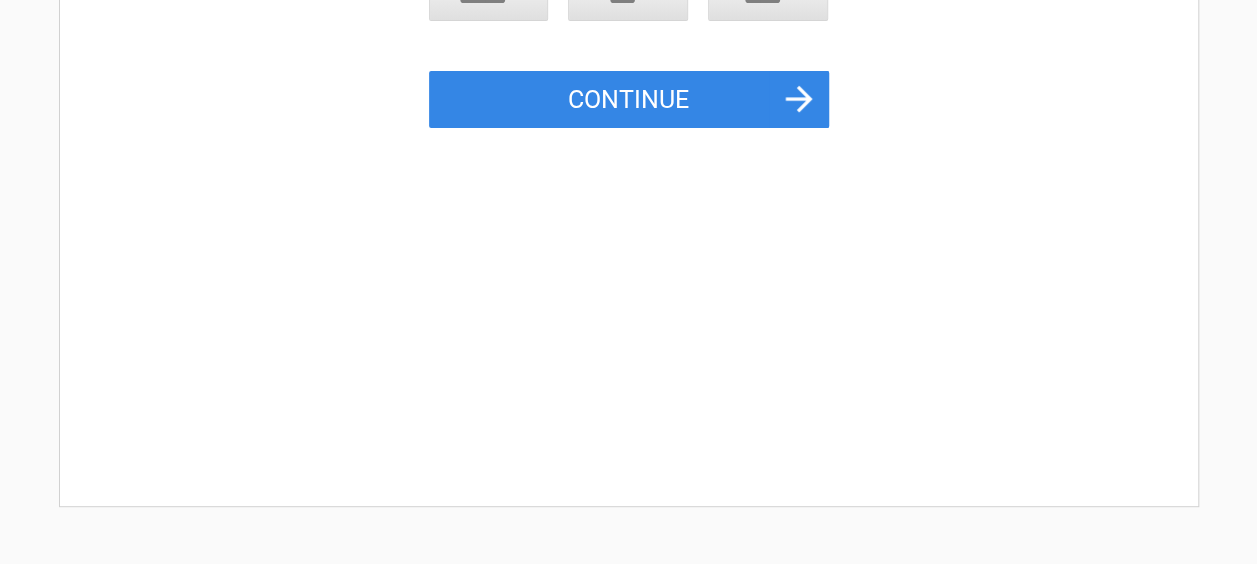 scroll, scrollTop: 297, scrollLeft: 0, axis: vertical 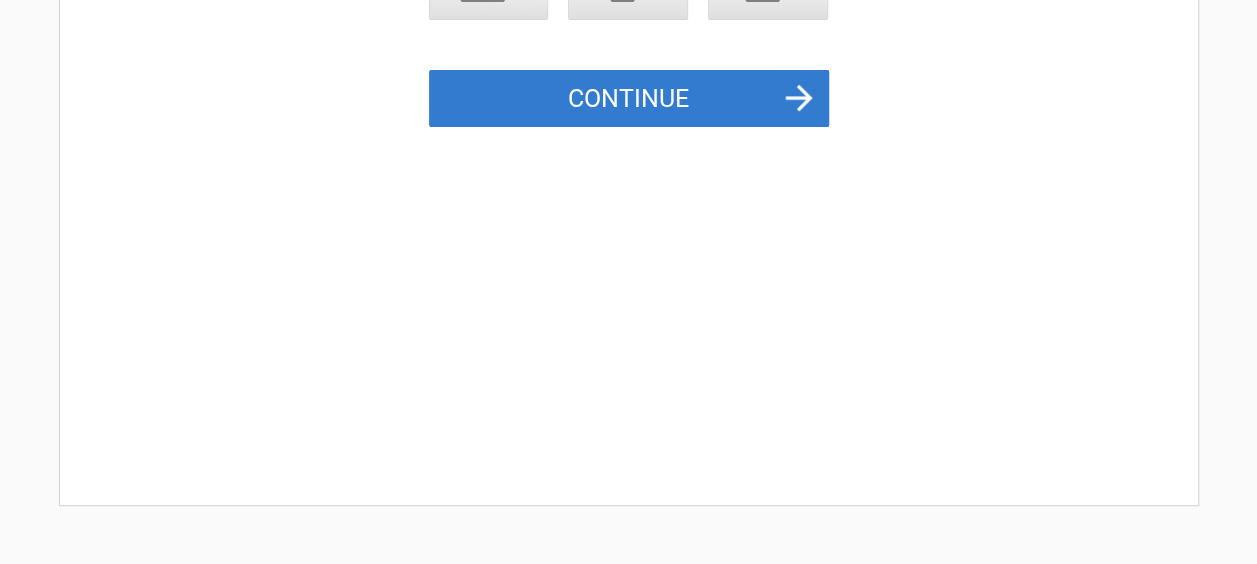 click on "Continue" at bounding box center [629, 99] 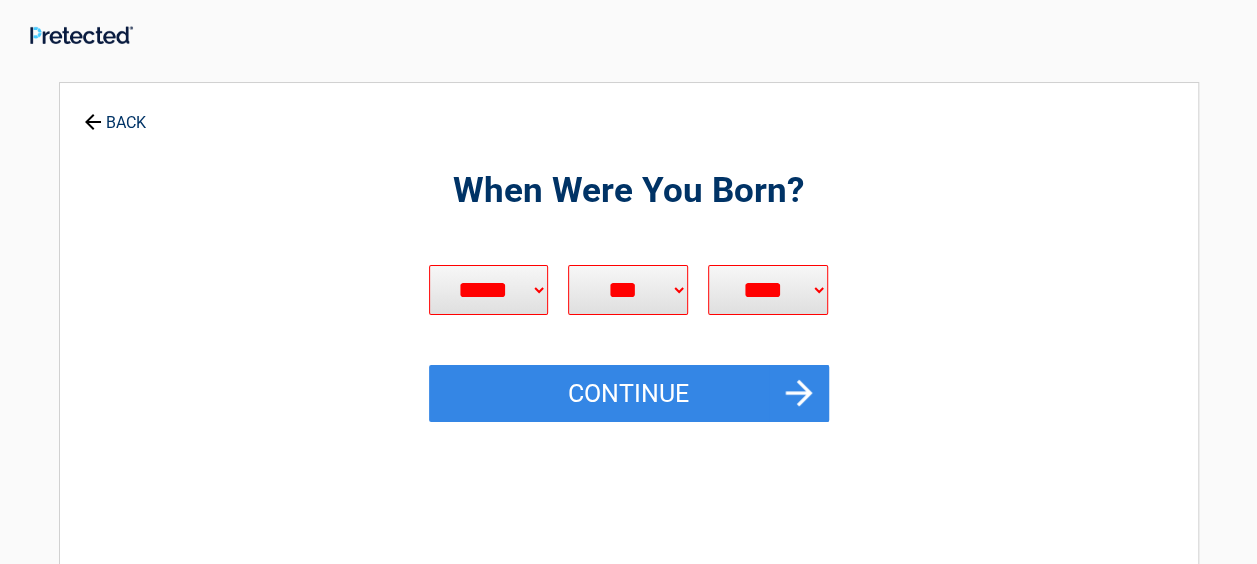 scroll, scrollTop: 0, scrollLeft: 0, axis: both 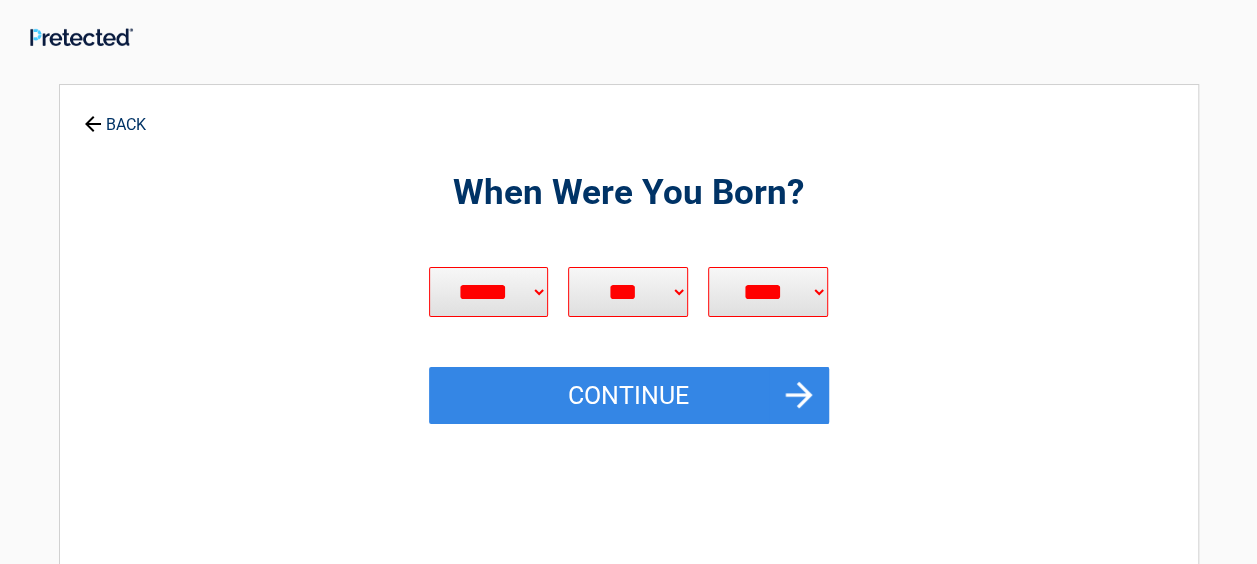 click on "*****
***
***
***
***
***
***
***
***
***
***
***
***" at bounding box center [489, 292] 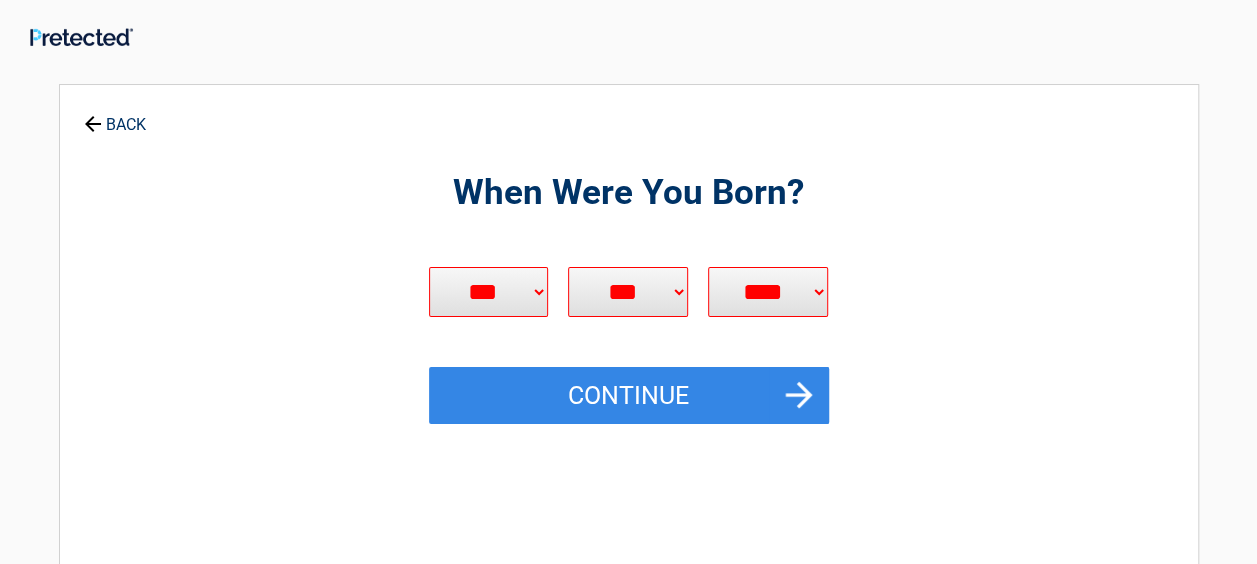 click on "*****
***
***
***
***
***
***
***
***
***
***
***
***" at bounding box center (489, 292) 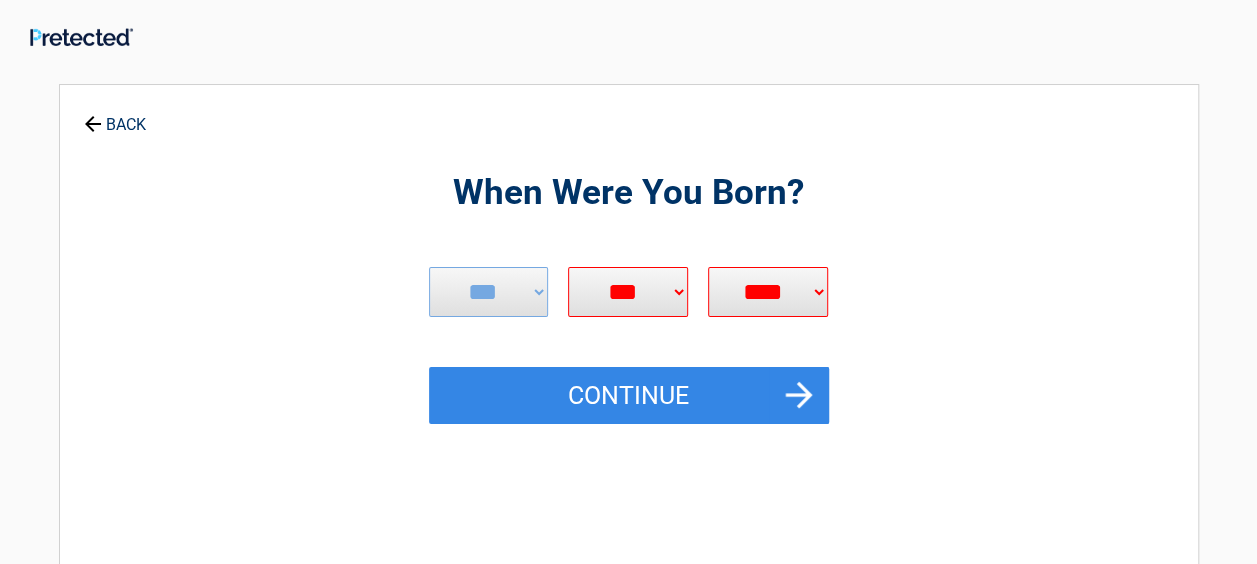 click on "*** * * * * * * * * * ** ** ** ** ** ** ** ** ** ** ** ** ** ** ** ** ** ** ** ** **" at bounding box center (628, 292) 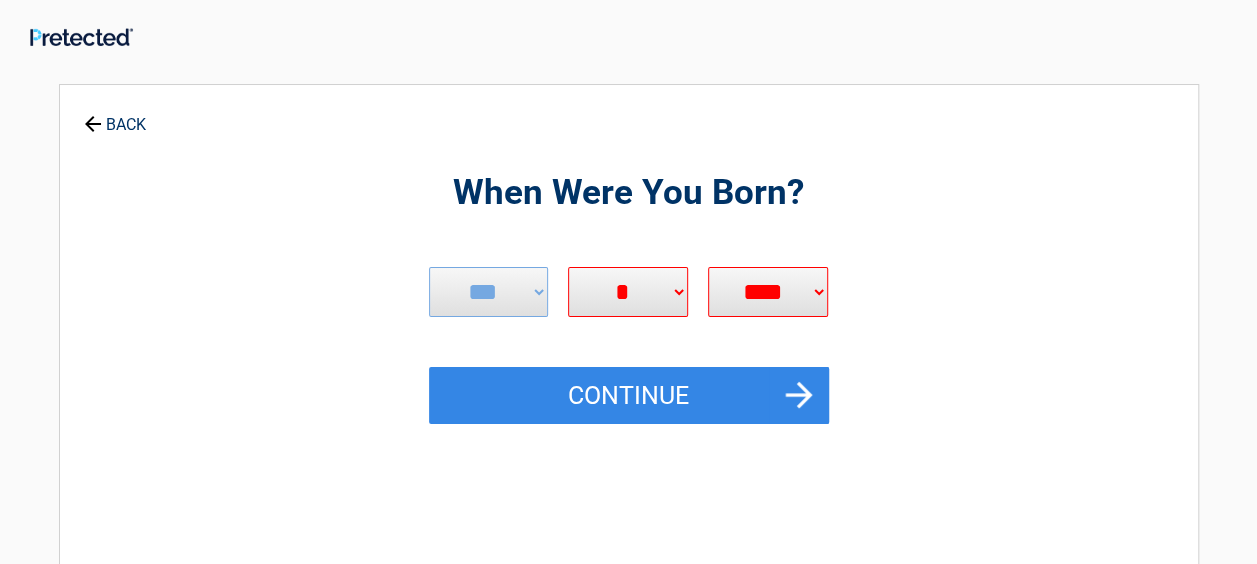 click on "*** * * * * * * * * * ** ** ** ** ** ** ** ** ** ** ** ** ** ** ** ** ** ** ** ** **" at bounding box center [628, 292] 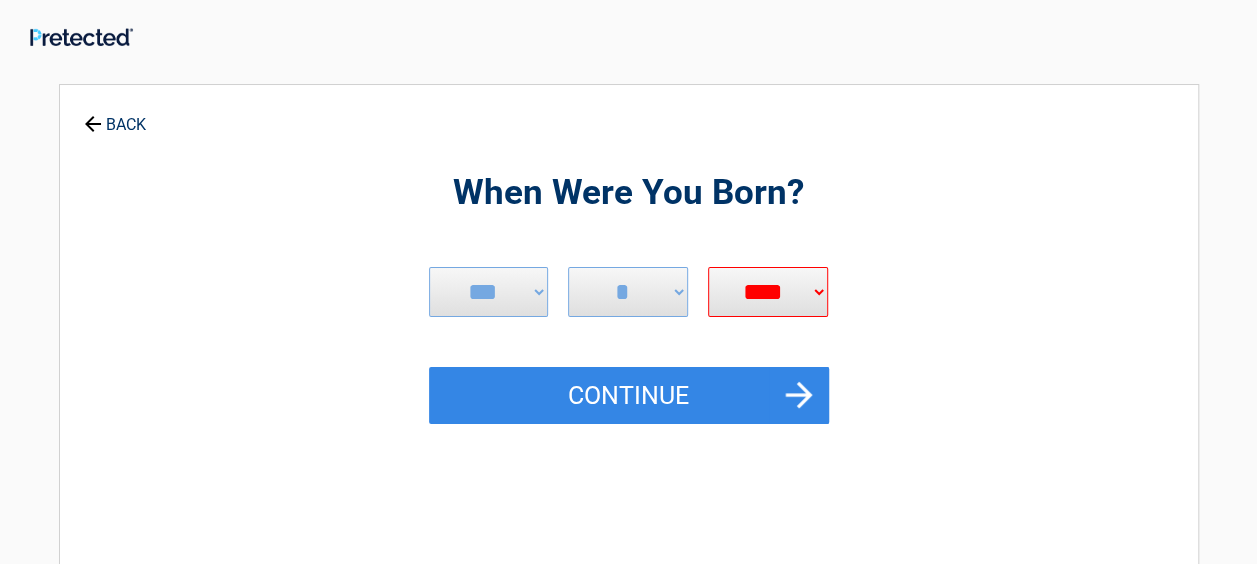 click on "****
****
****
****
****
****
****
****
****
****
****
****
****
****
****
****
****
****
****
****
****
****
****
****
****
****
****
****
****
****
****
****
****
****
****
****
****
****
****
****
****
****
****
****
****
****
****
****
****
****
****
****
****
****
****
****
****
****
****
****
****
****
****
****" at bounding box center (768, 292) 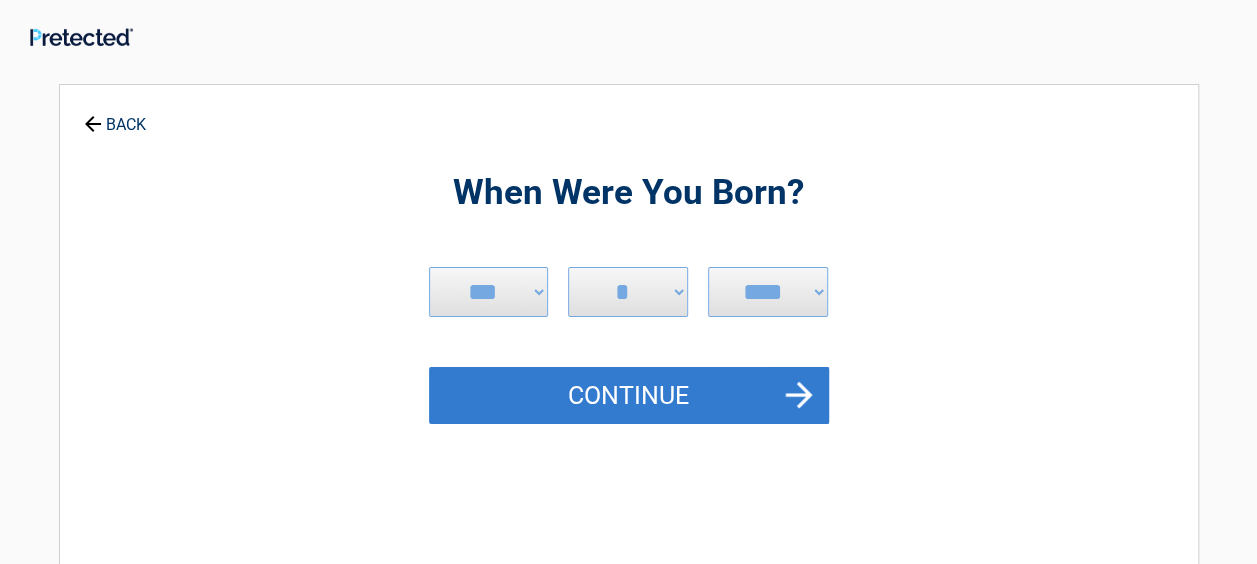 click on "Continue" at bounding box center [629, 396] 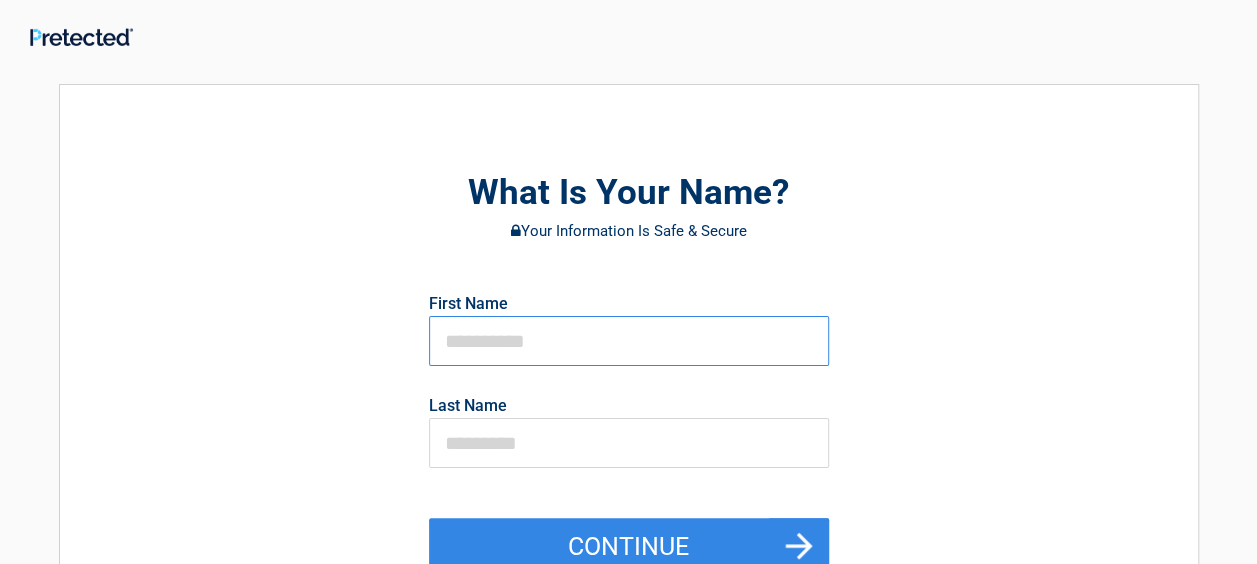 click at bounding box center (629, 341) 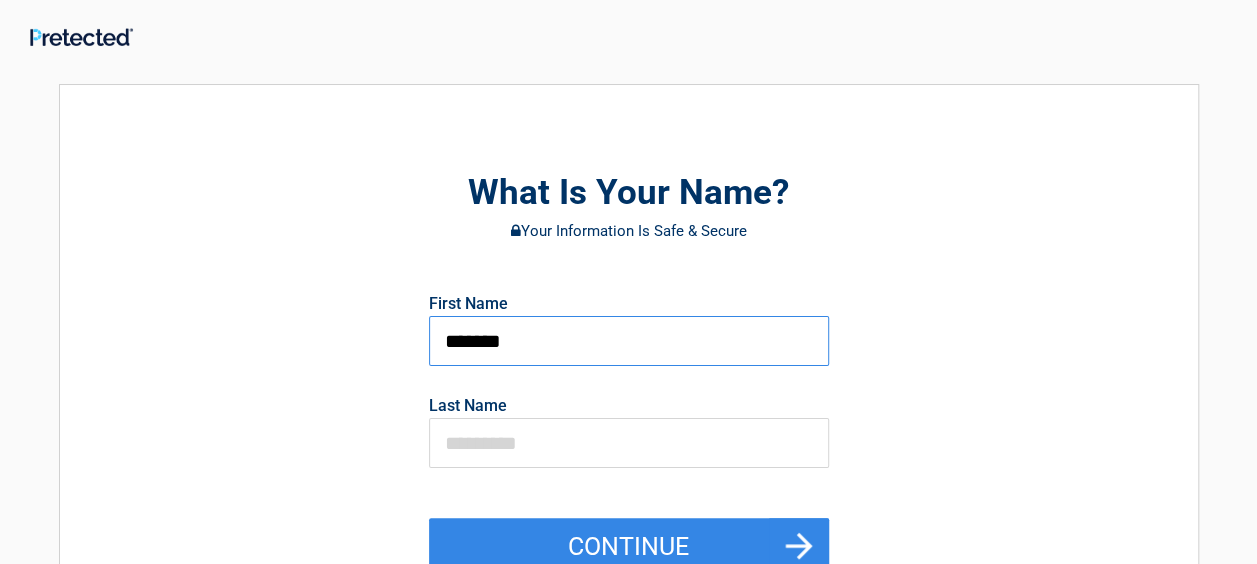type on "*******" 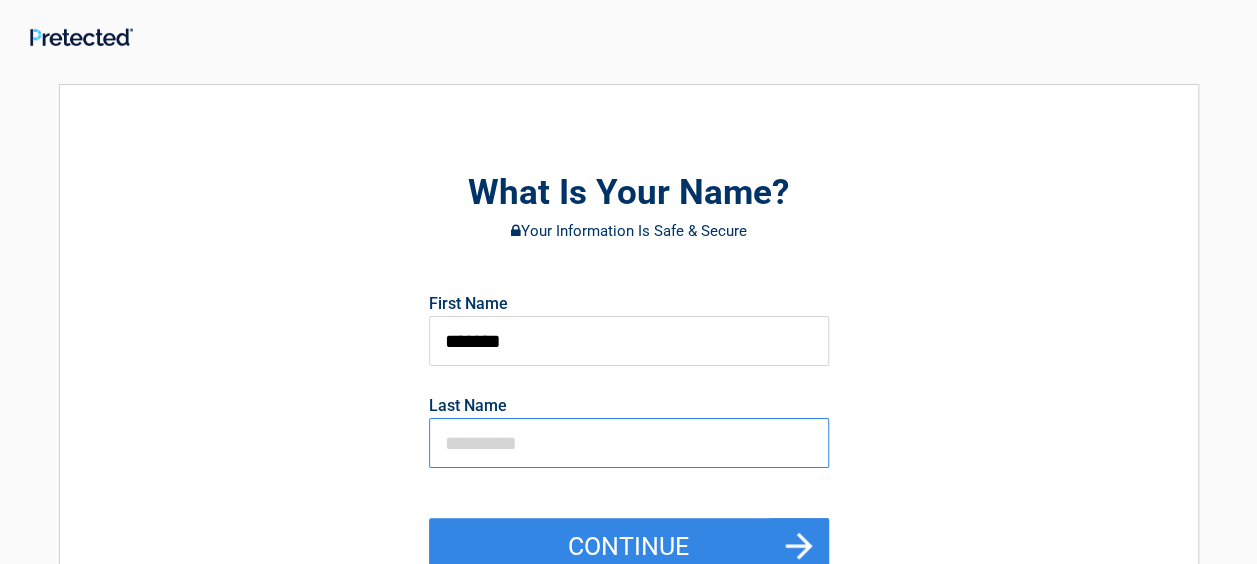 click at bounding box center [629, 443] 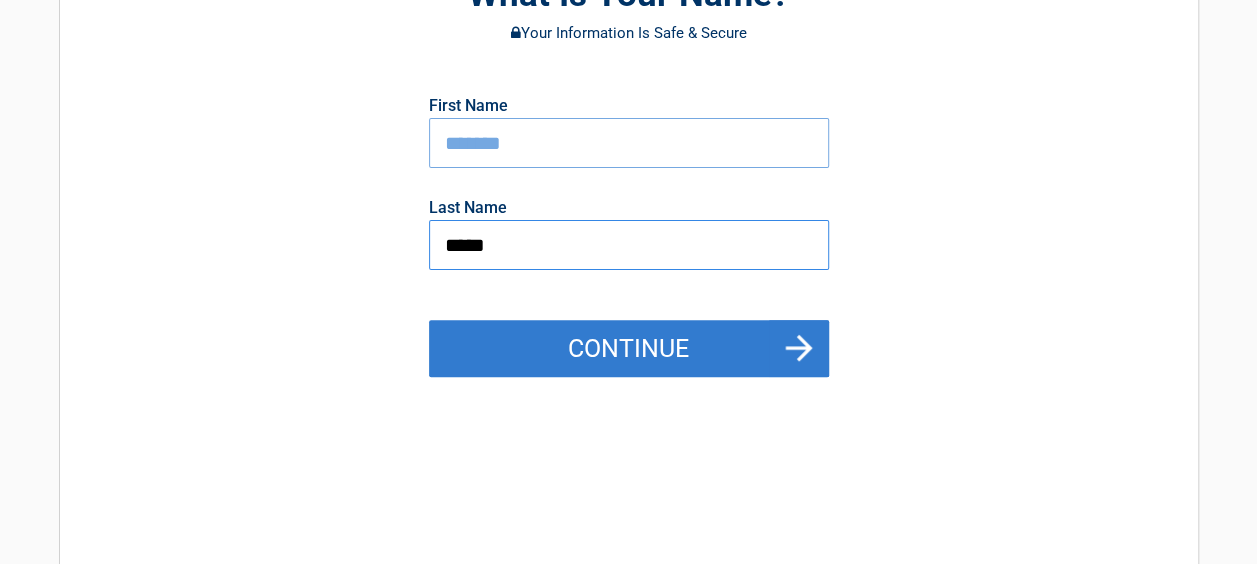 type on "*****" 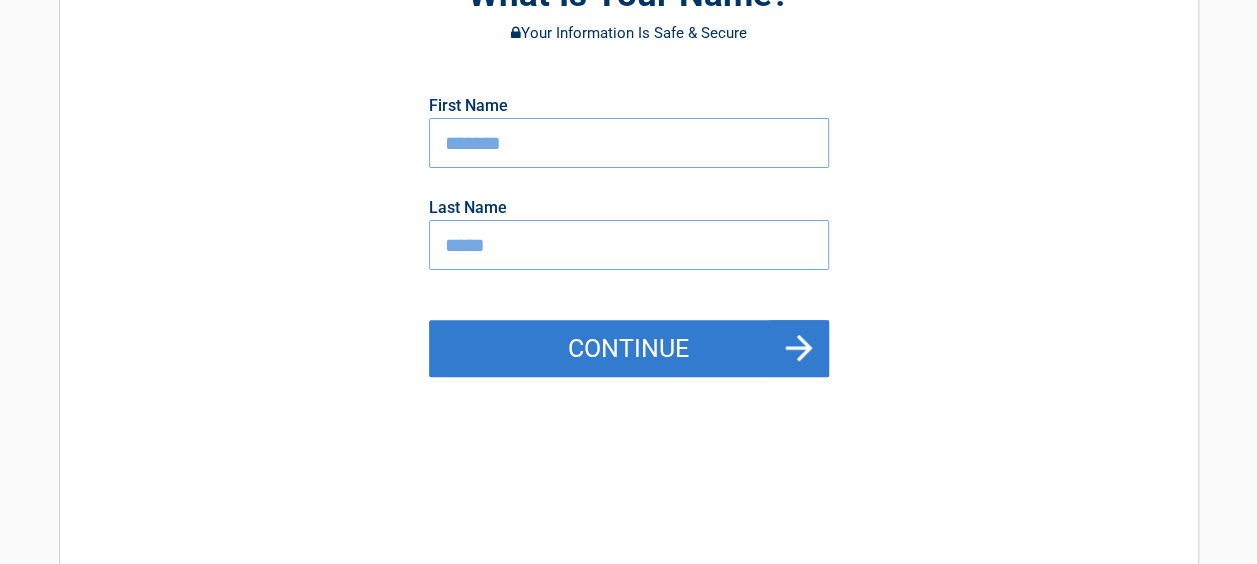 click on "Continue" at bounding box center [629, 349] 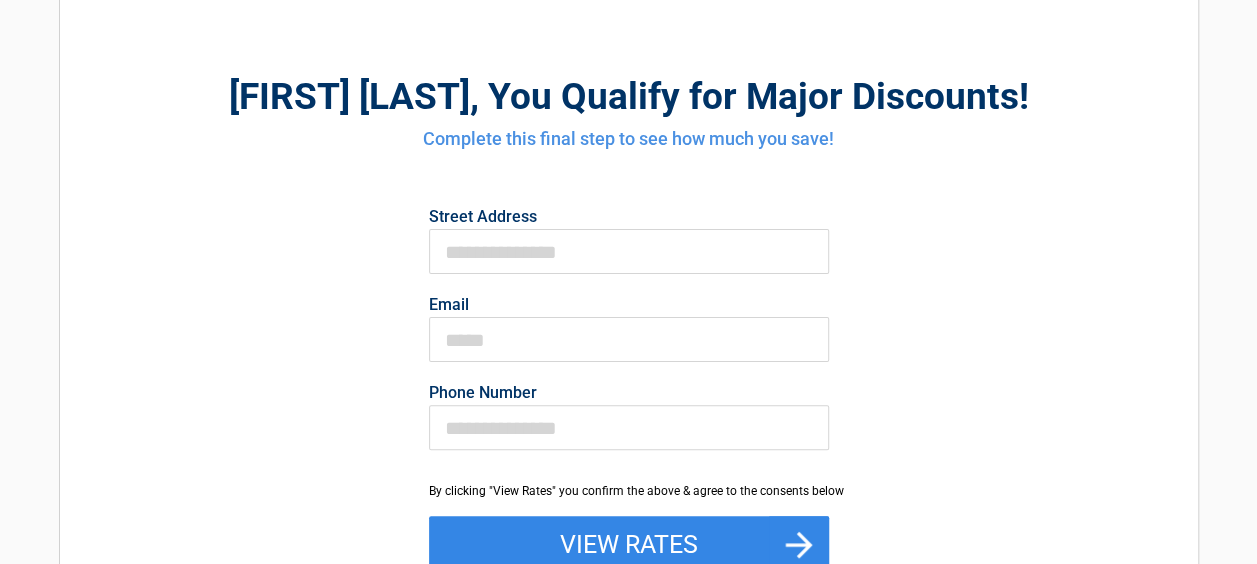 scroll, scrollTop: 99, scrollLeft: 0, axis: vertical 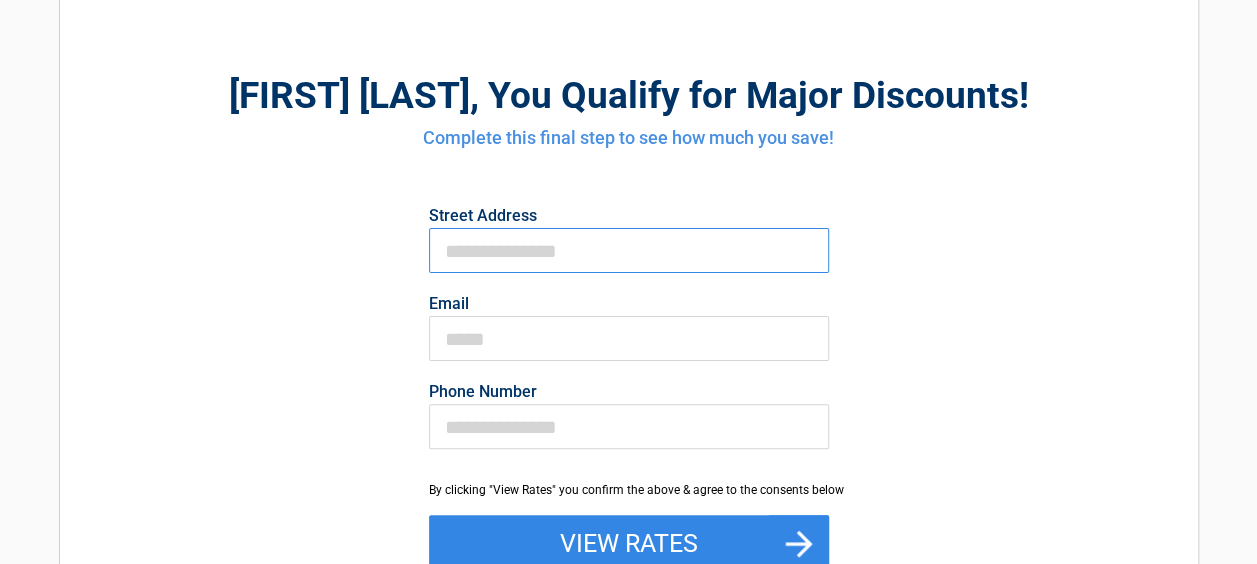 click on "First Name" at bounding box center (629, 250) 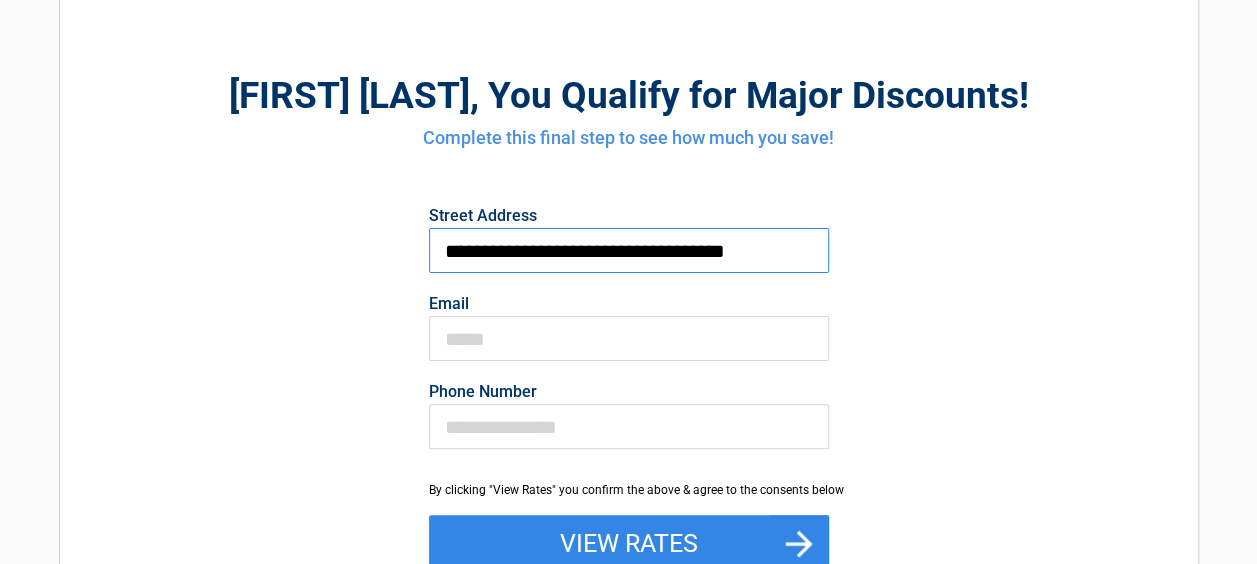 type on "**********" 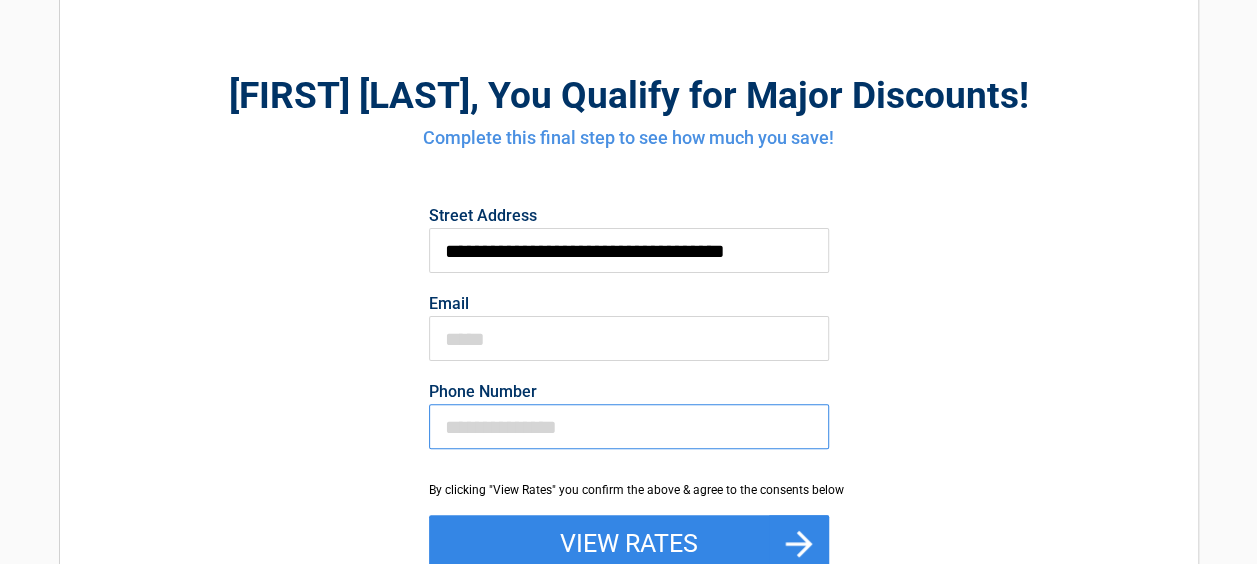 click on "Phone Number" at bounding box center [629, 426] 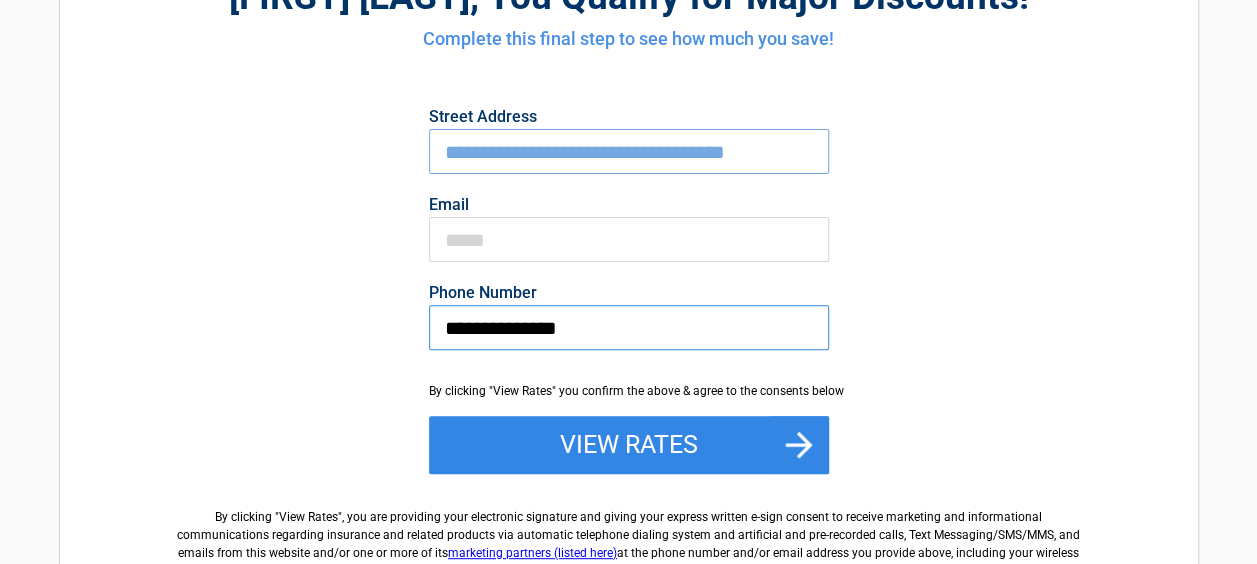 scroll, scrollTop: 199, scrollLeft: 0, axis: vertical 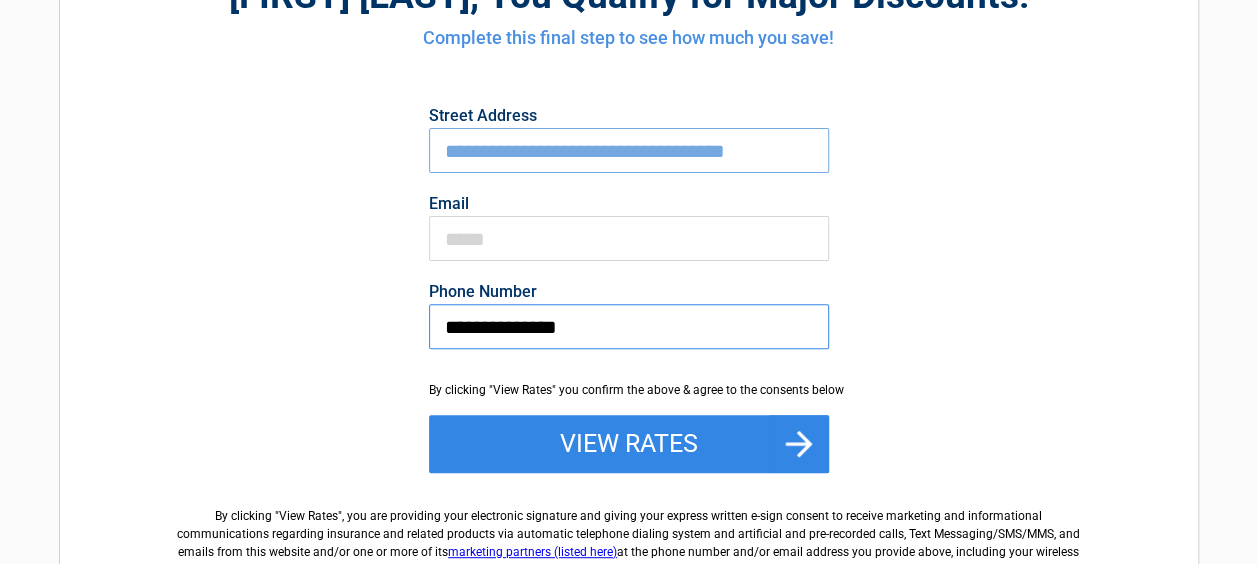type on "**********" 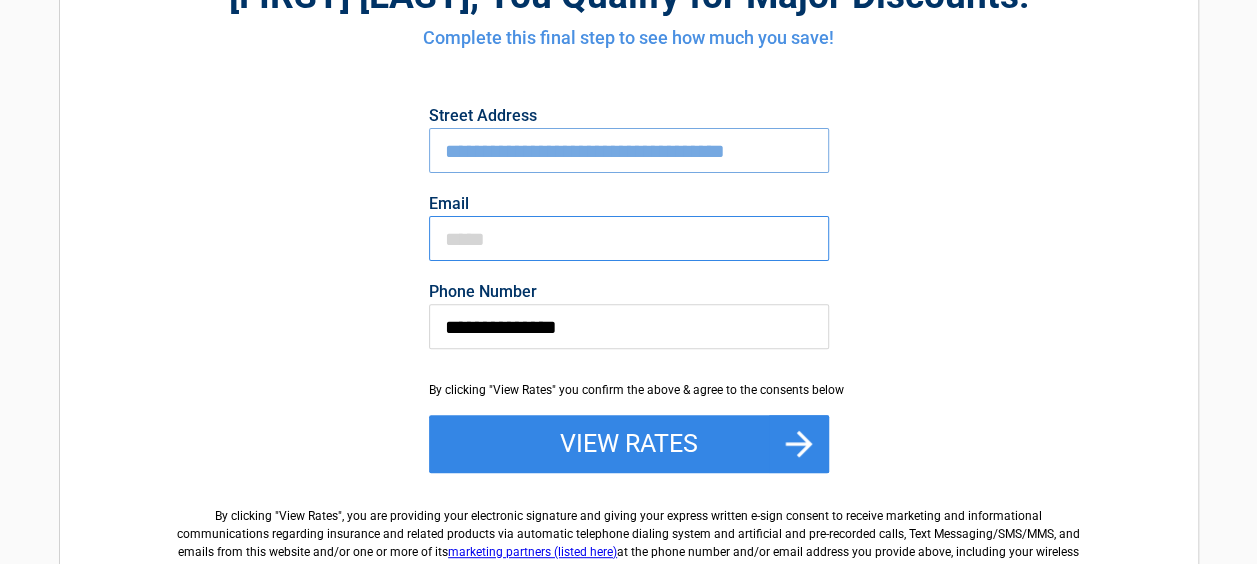 click on "Email" at bounding box center (629, 238) 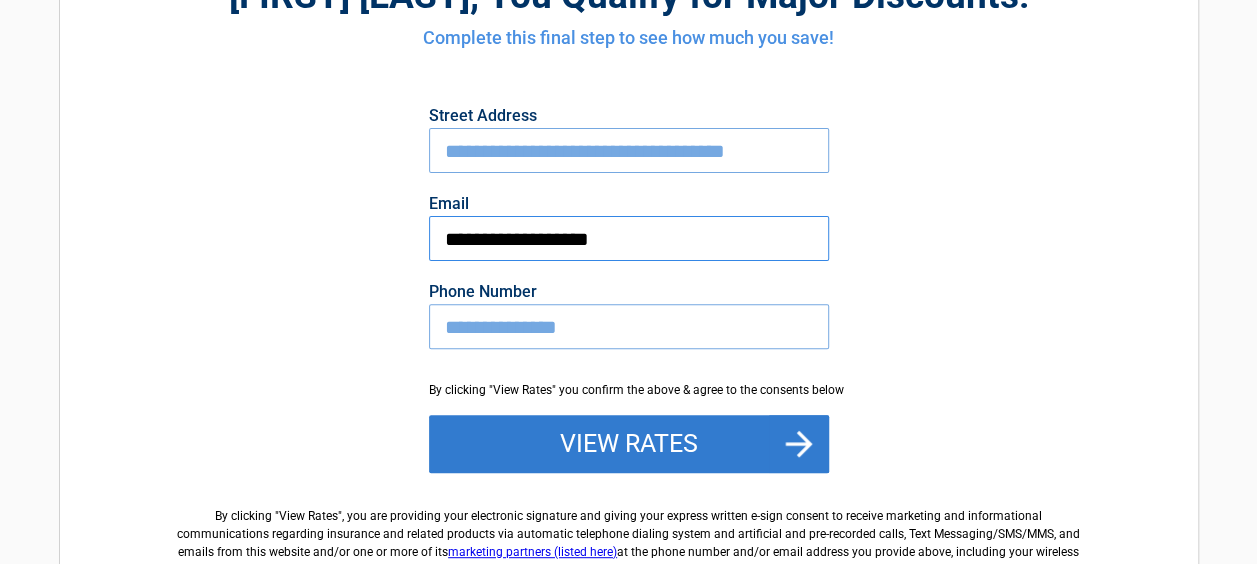type on "**********" 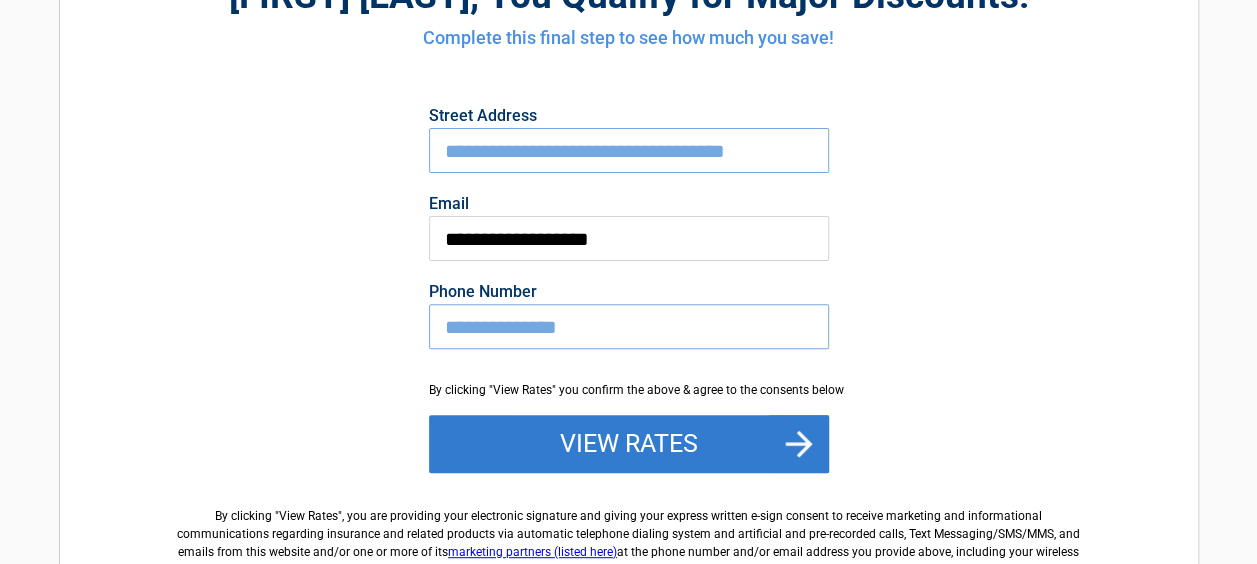 click on "View Rates" at bounding box center [629, 444] 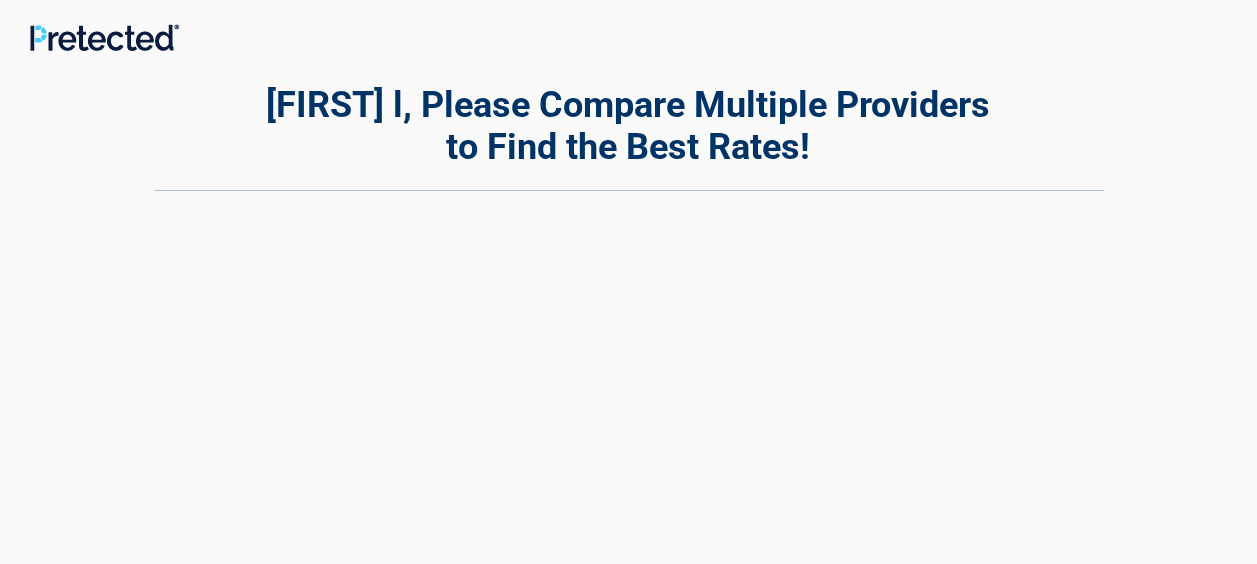 scroll, scrollTop: 0, scrollLeft: 0, axis: both 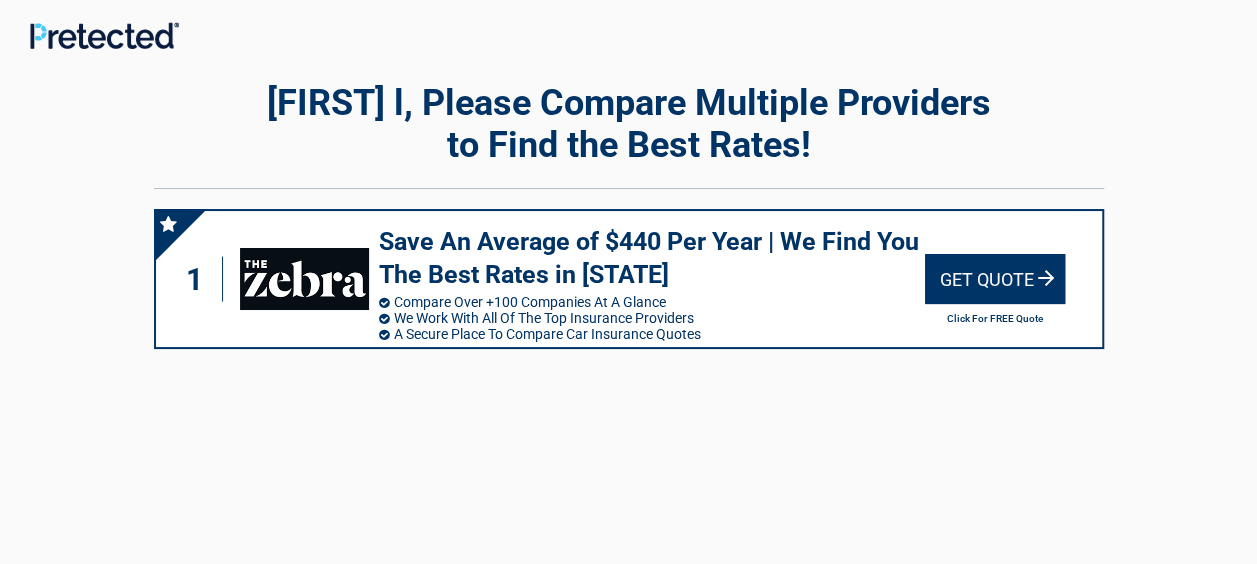 click on "Get Quote" at bounding box center (995, 279) 